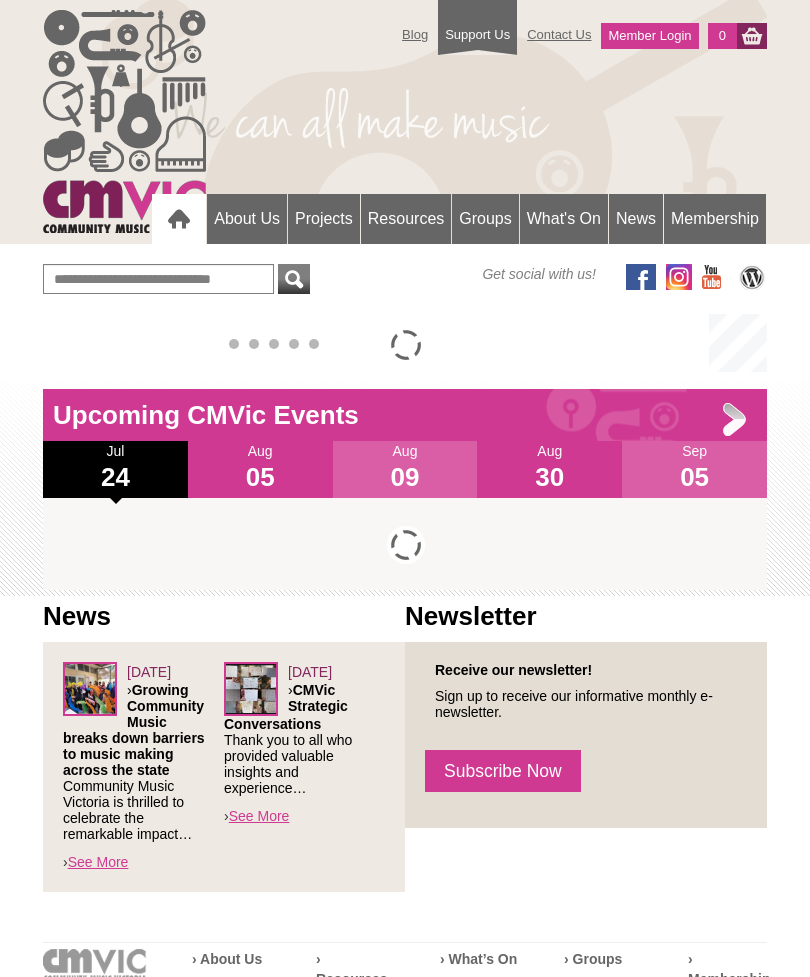 scroll, scrollTop: 0, scrollLeft: 0, axis: both 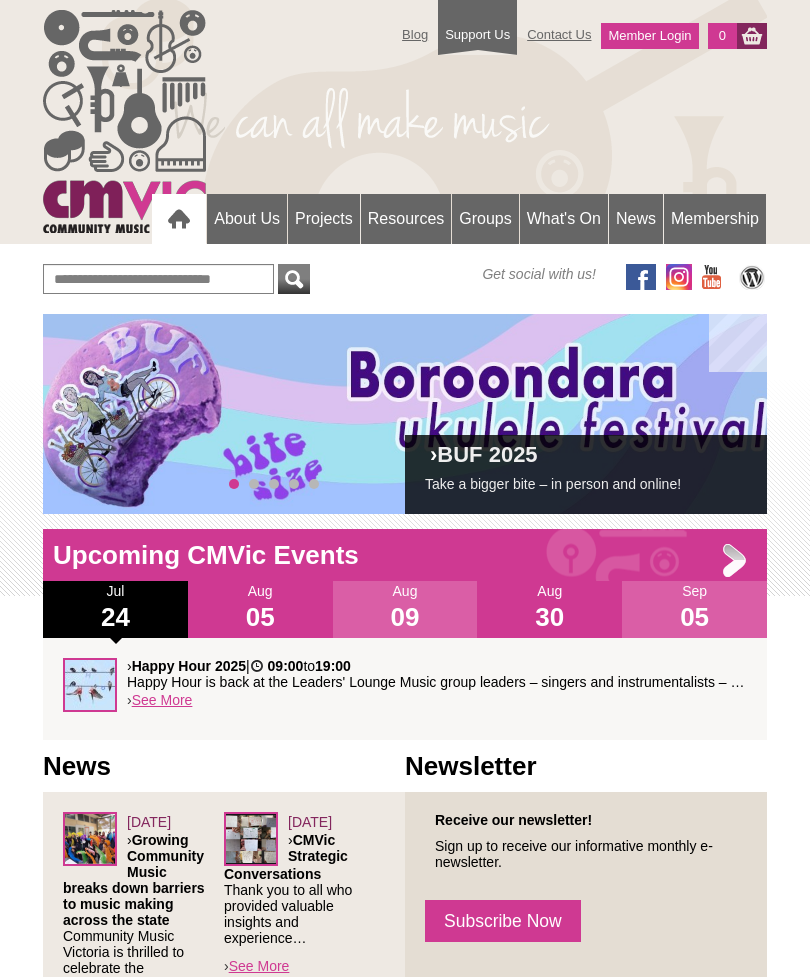 click on "About Us" at bounding box center [247, 219] 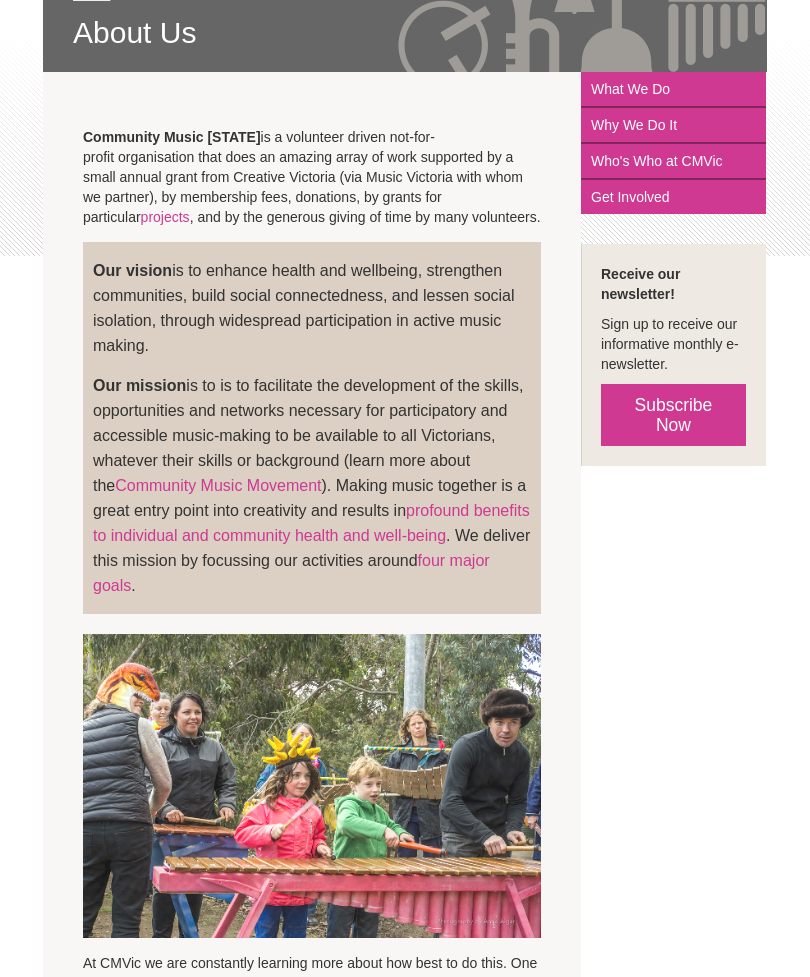 scroll, scrollTop: 340, scrollLeft: 0, axis: vertical 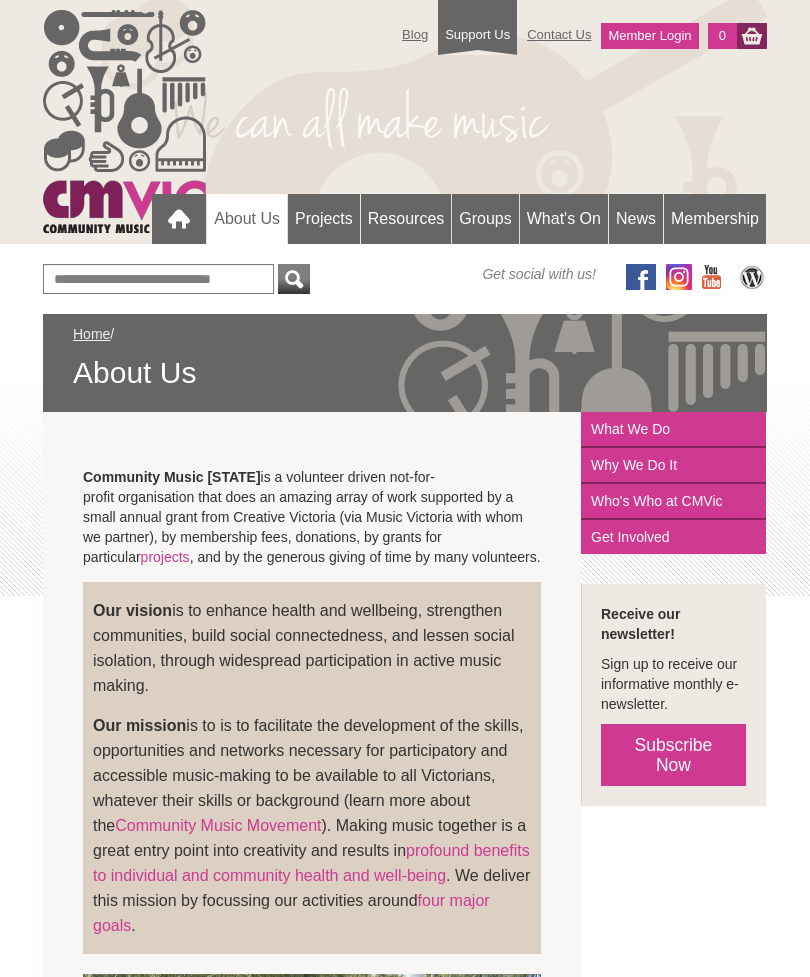 click on "Projects" at bounding box center [324, 219] 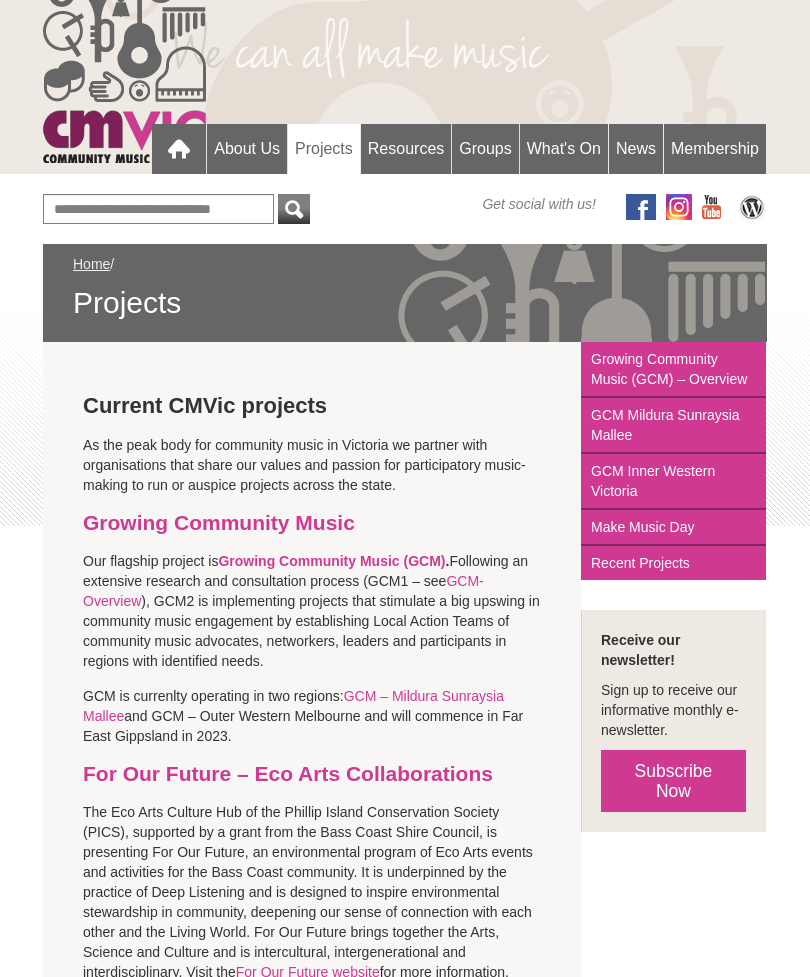 scroll, scrollTop: 0, scrollLeft: 0, axis: both 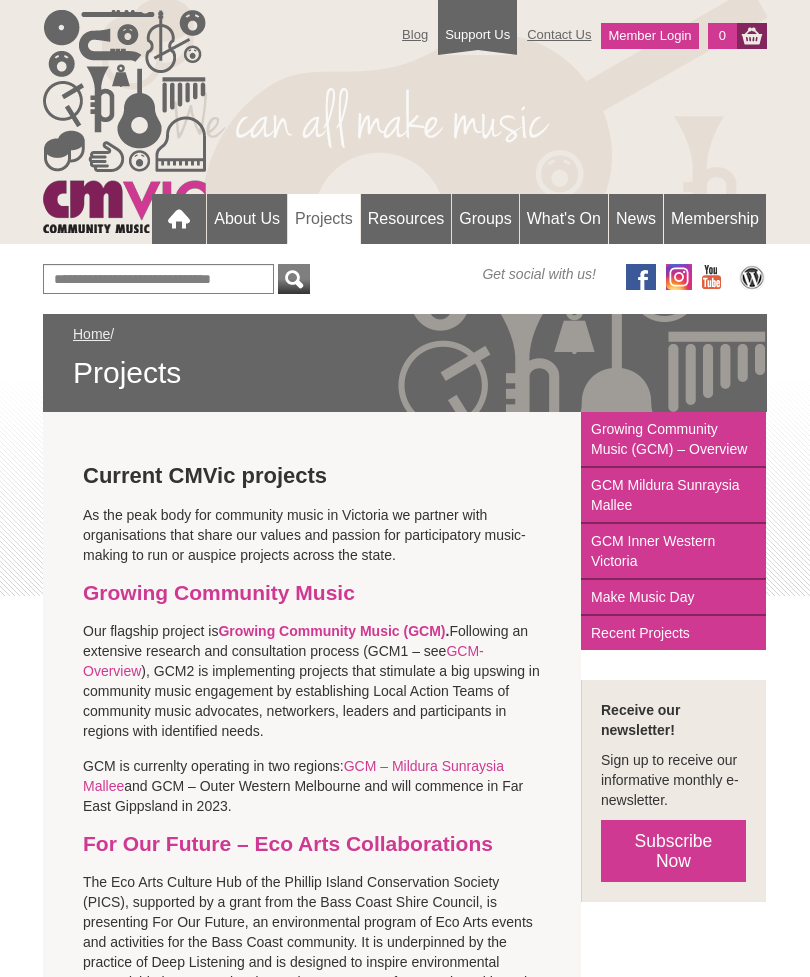click on "Recent Projects" at bounding box center (673, 633) 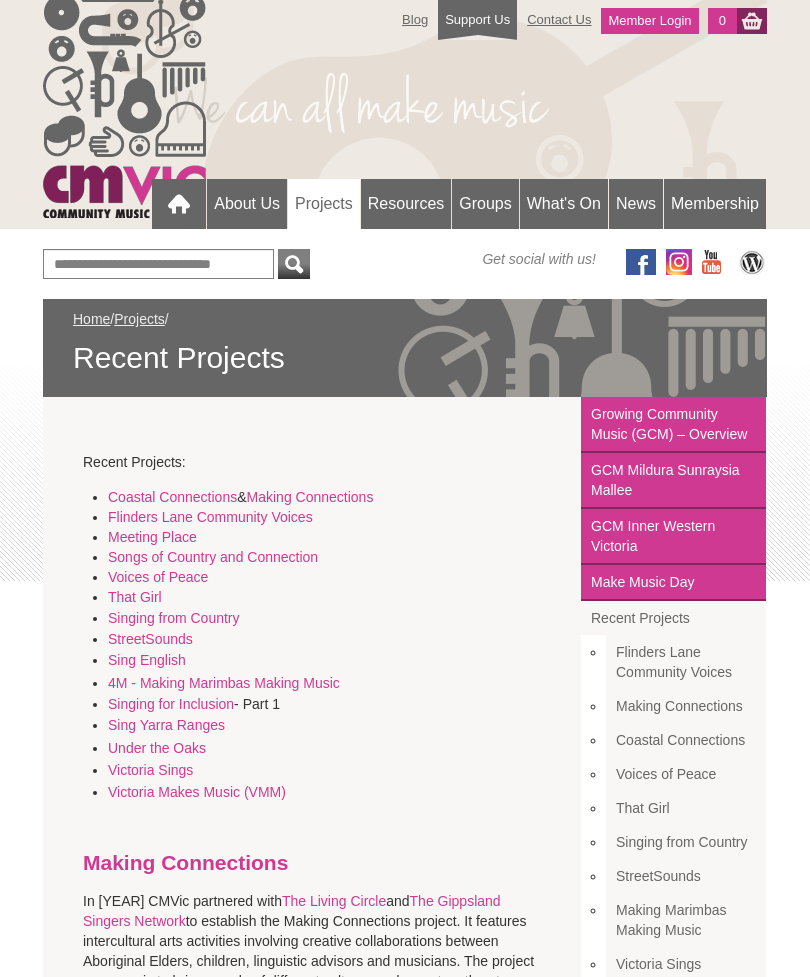 scroll, scrollTop: 0, scrollLeft: 0, axis: both 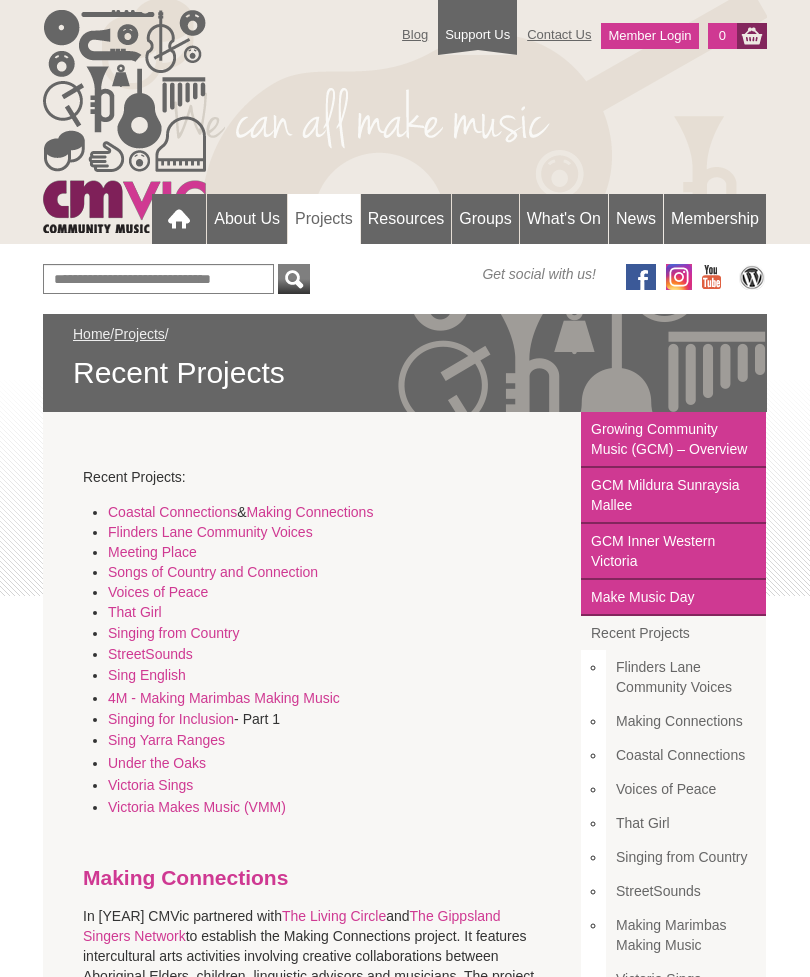 click on "Groups" at bounding box center (485, 219) 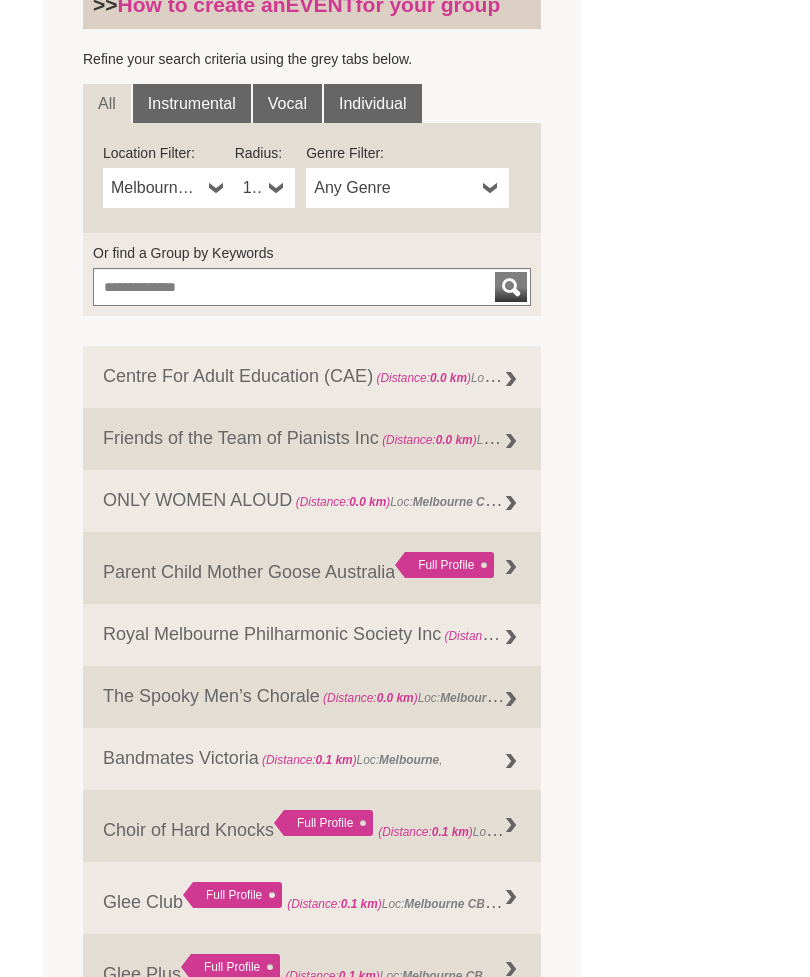 scroll, scrollTop: 652, scrollLeft: 0, axis: vertical 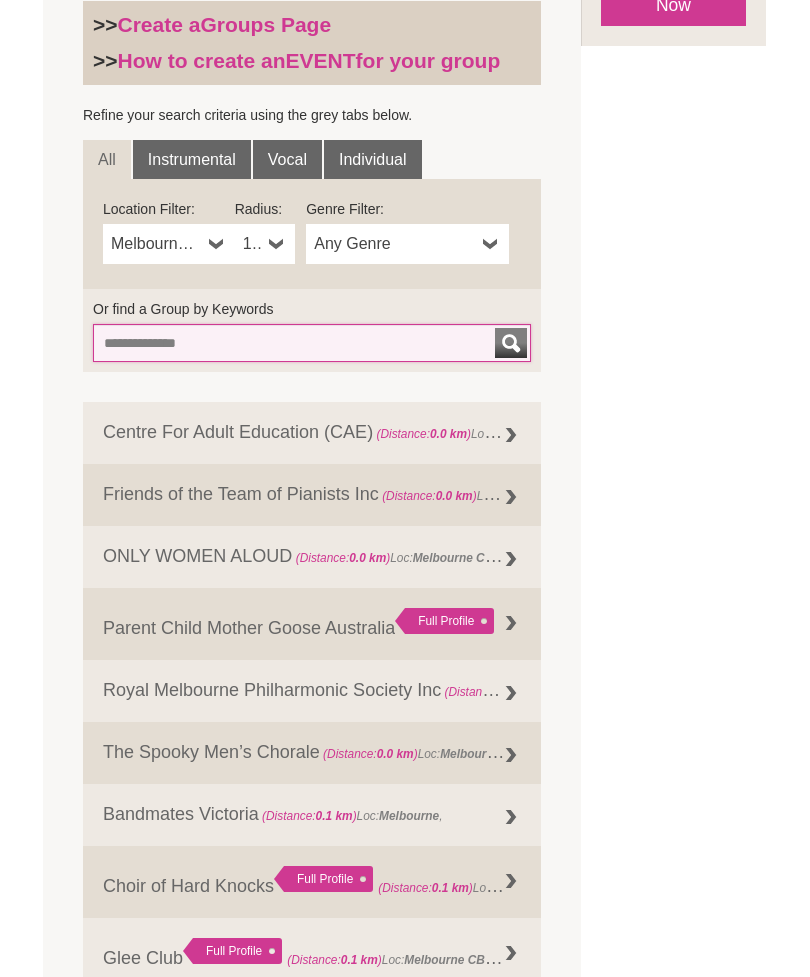 click on "Or find a Group by Keywords" at bounding box center (312, 343) 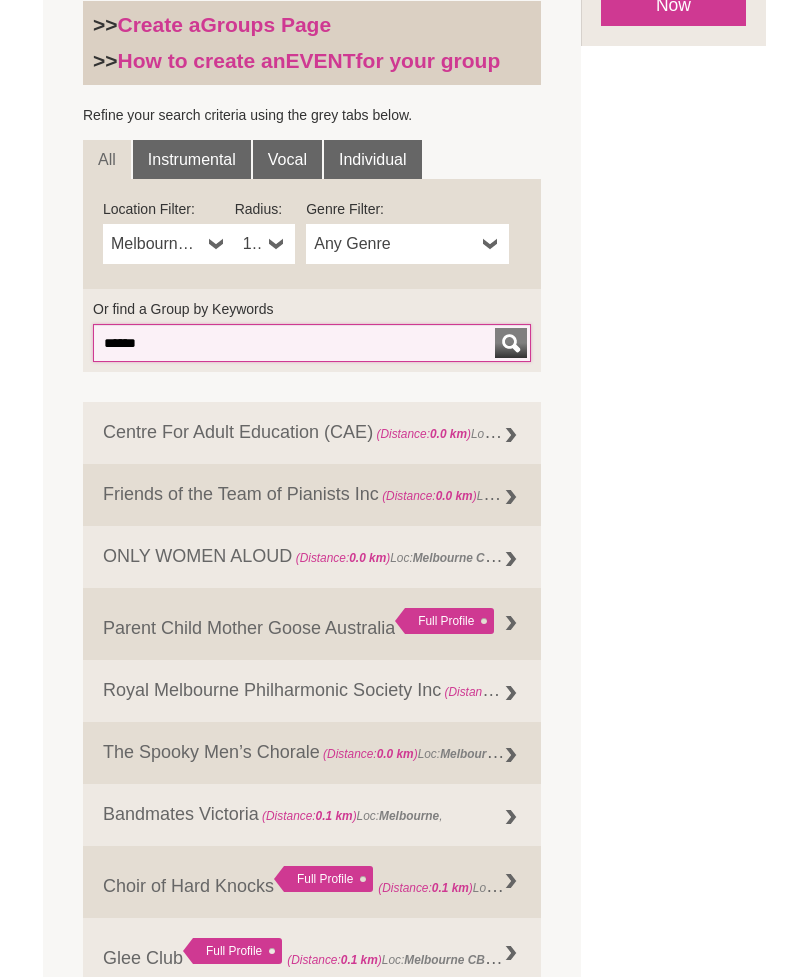 type on "******" 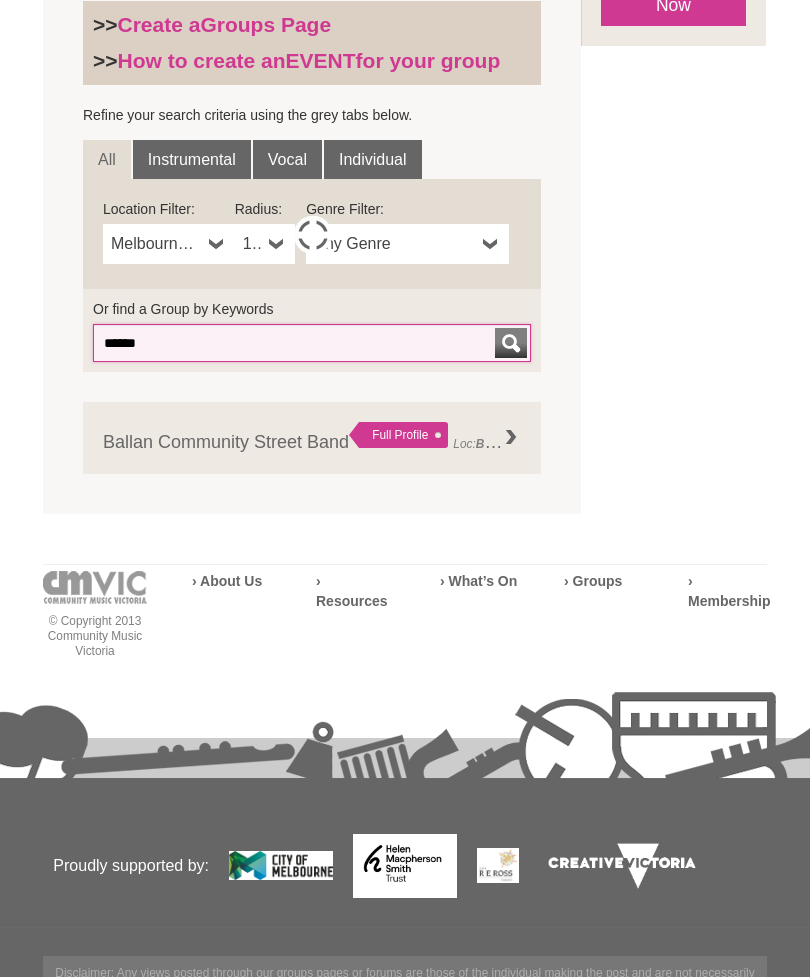 scroll, scrollTop: 622, scrollLeft: 0, axis: vertical 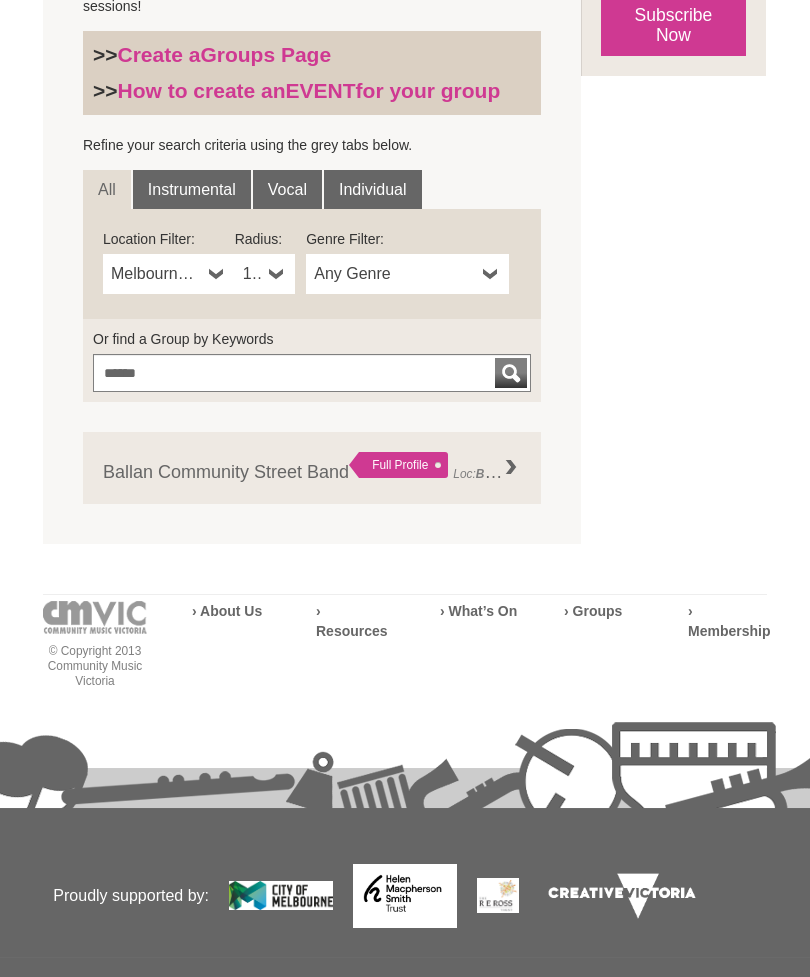 click on "Full Profile" at bounding box center [398, 465] 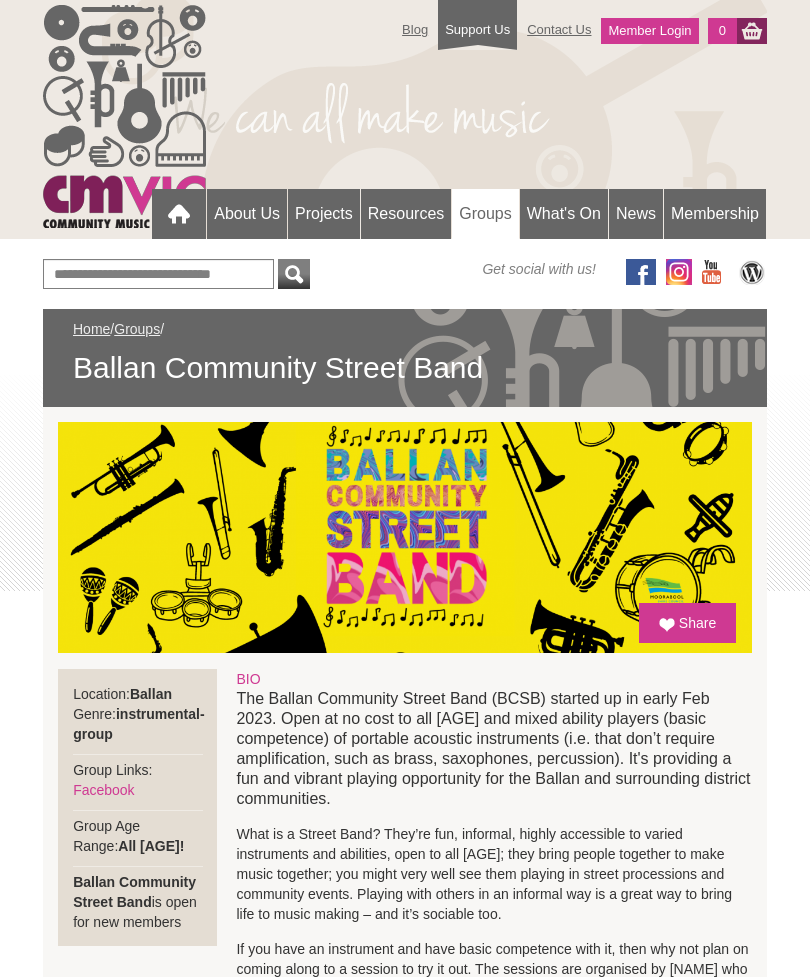 scroll, scrollTop: 0, scrollLeft: 0, axis: both 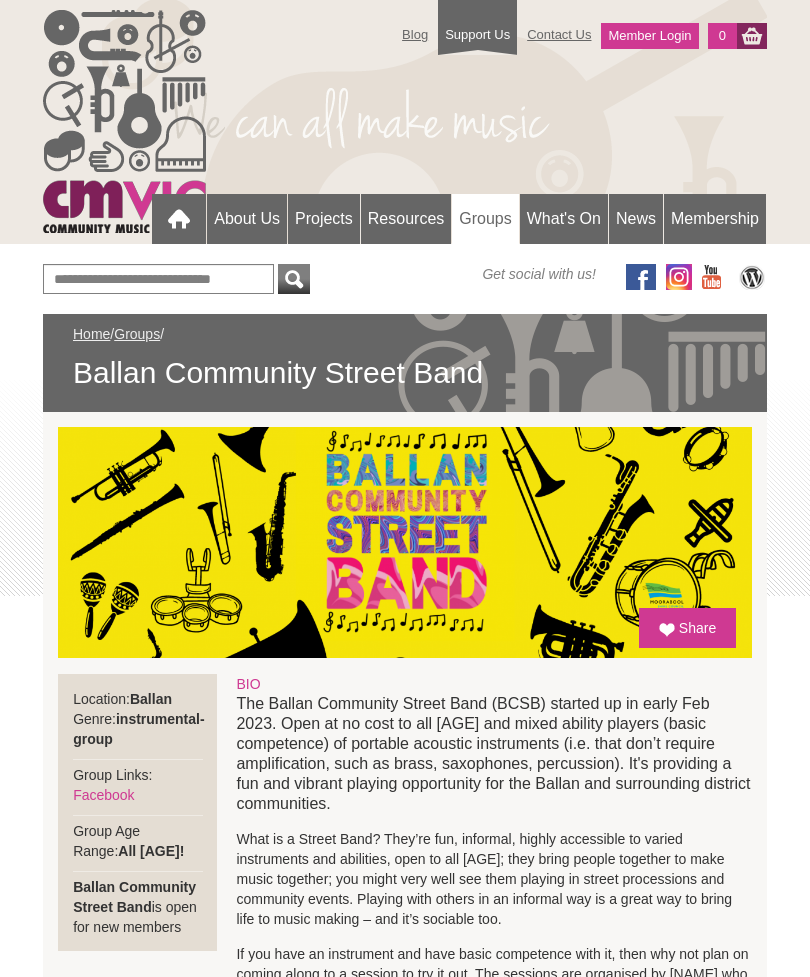 click on "Resources" at bounding box center [406, 219] 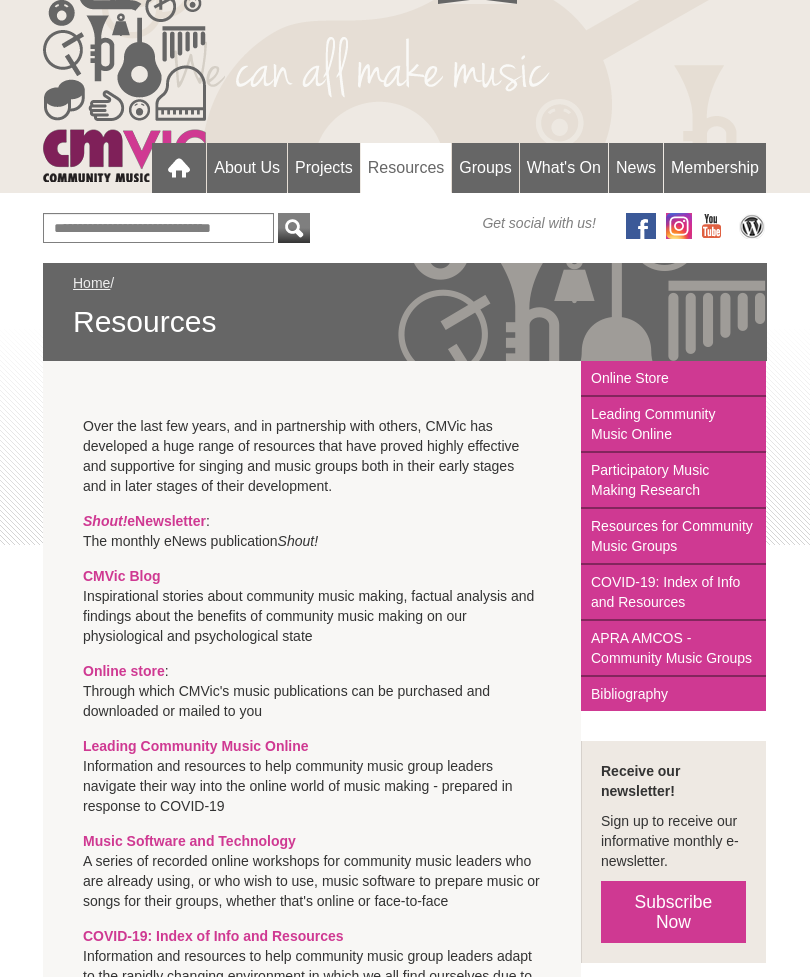 scroll, scrollTop: 49, scrollLeft: 0, axis: vertical 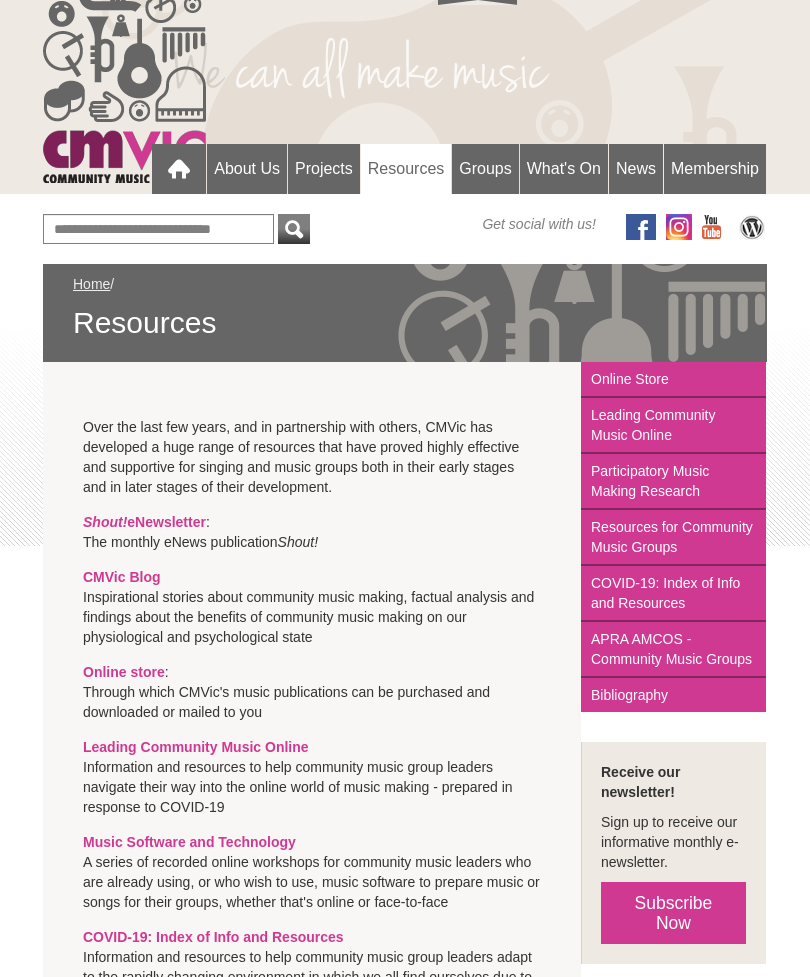 click on "Groups" at bounding box center (485, 170) 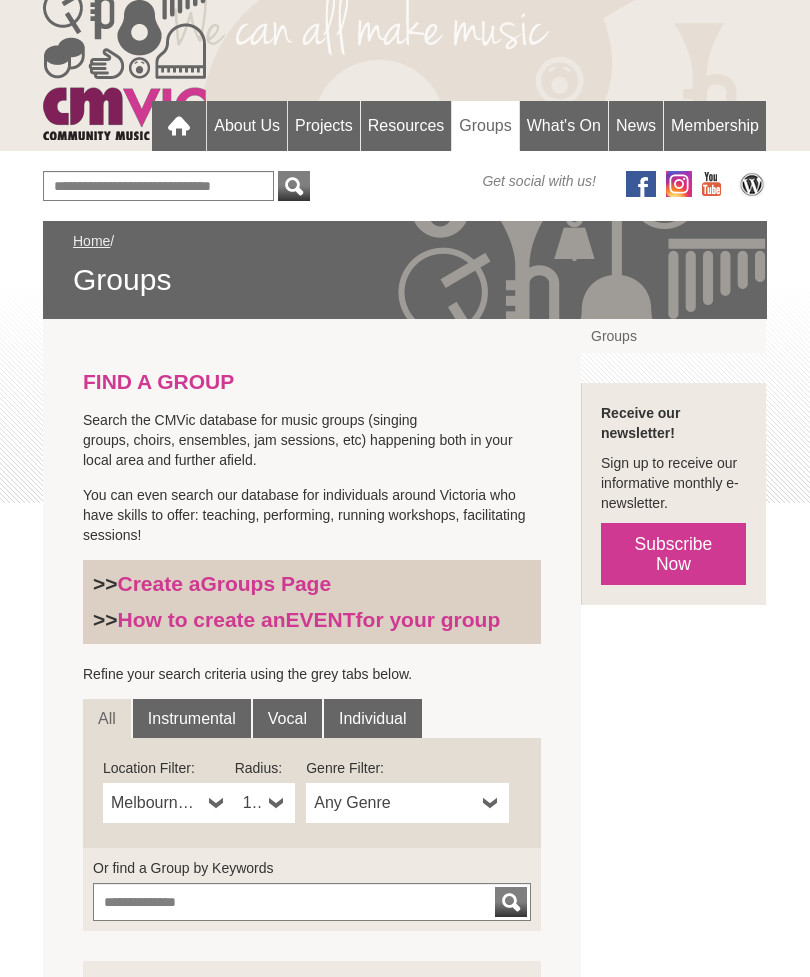 scroll, scrollTop: 0, scrollLeft: 0, axis: both 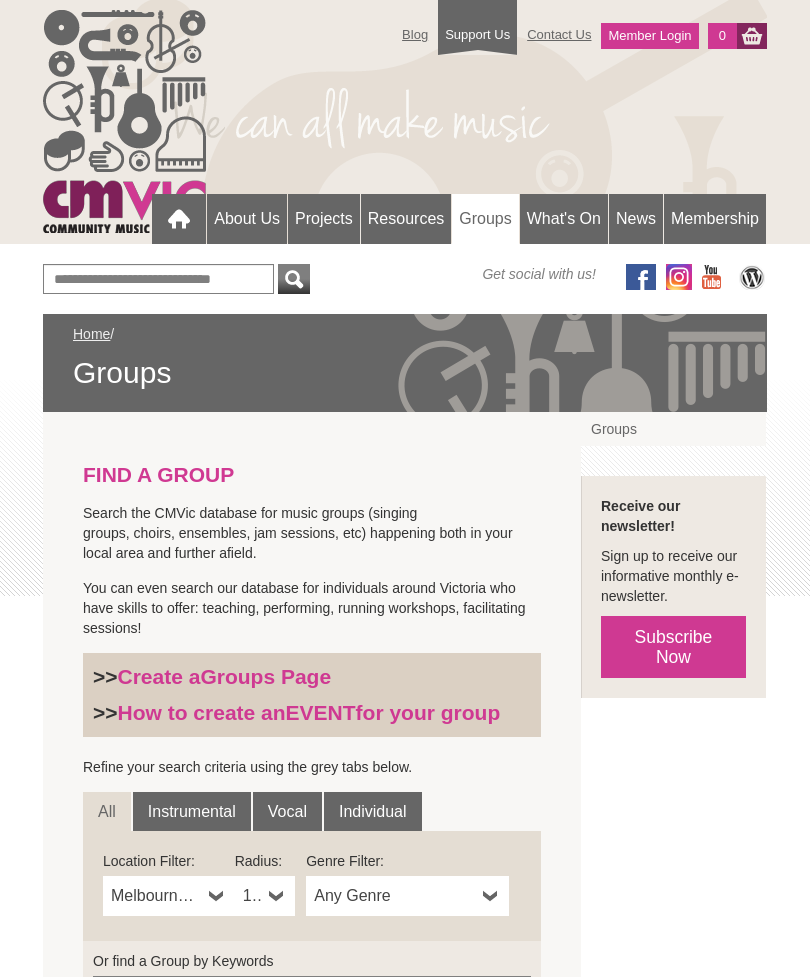 click on "Support Us" at bounding box center (477, 25) 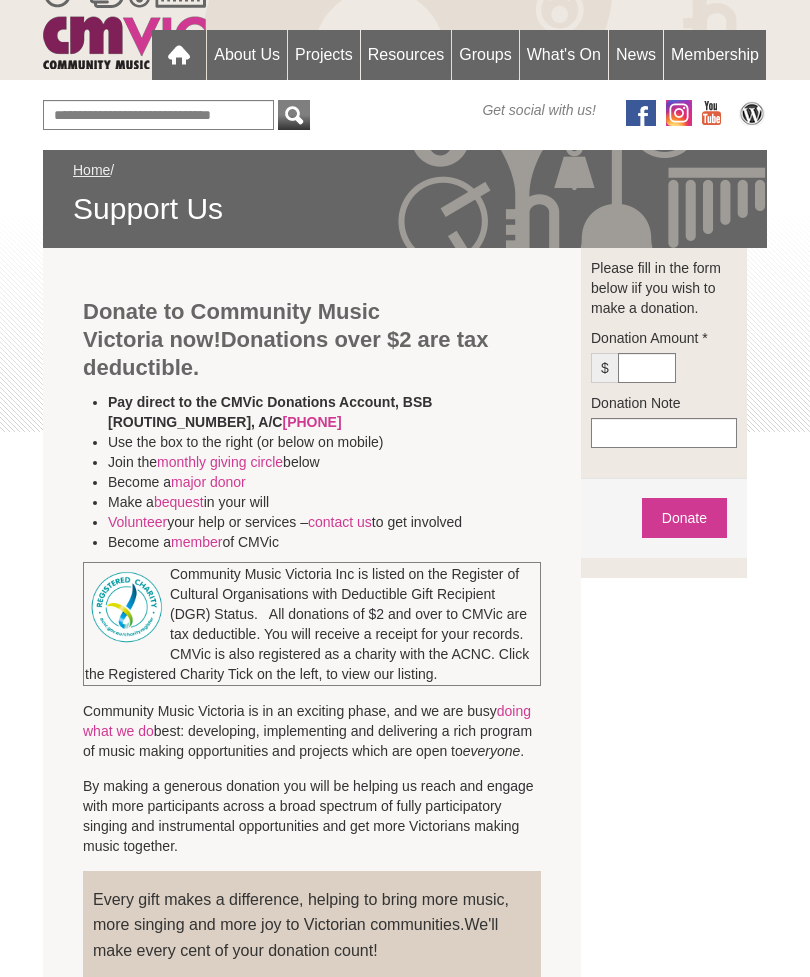 scroll, scrollTop: 127, scrollLeft: 0, axis: vertical 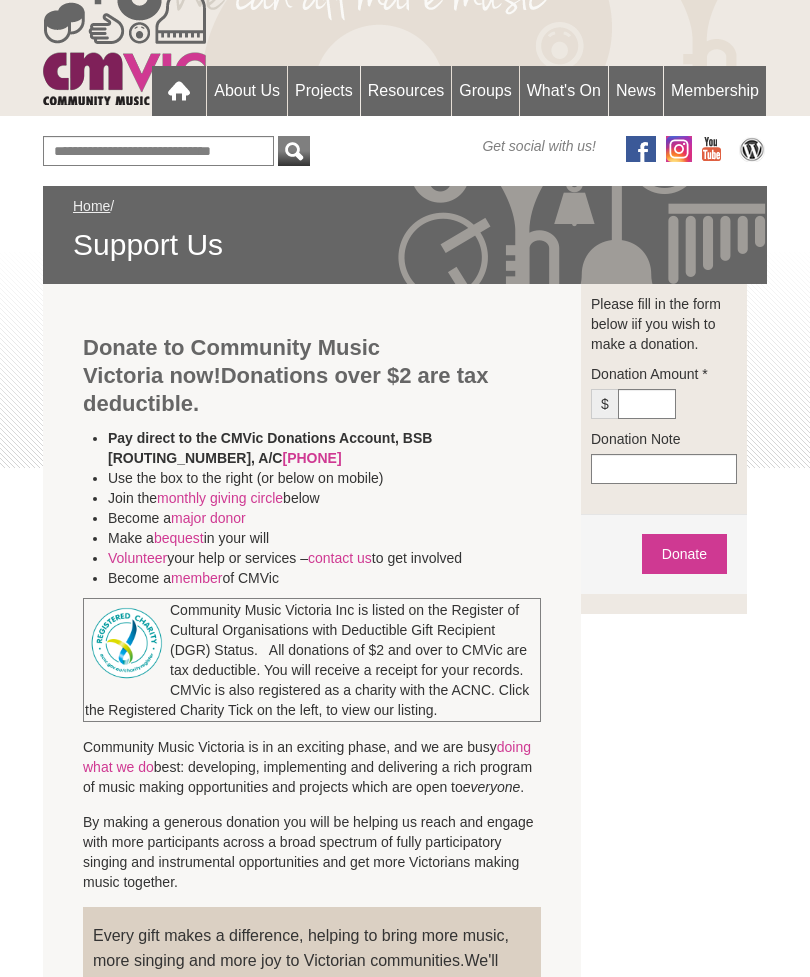 click on "News" at bounding box center (636, 92) 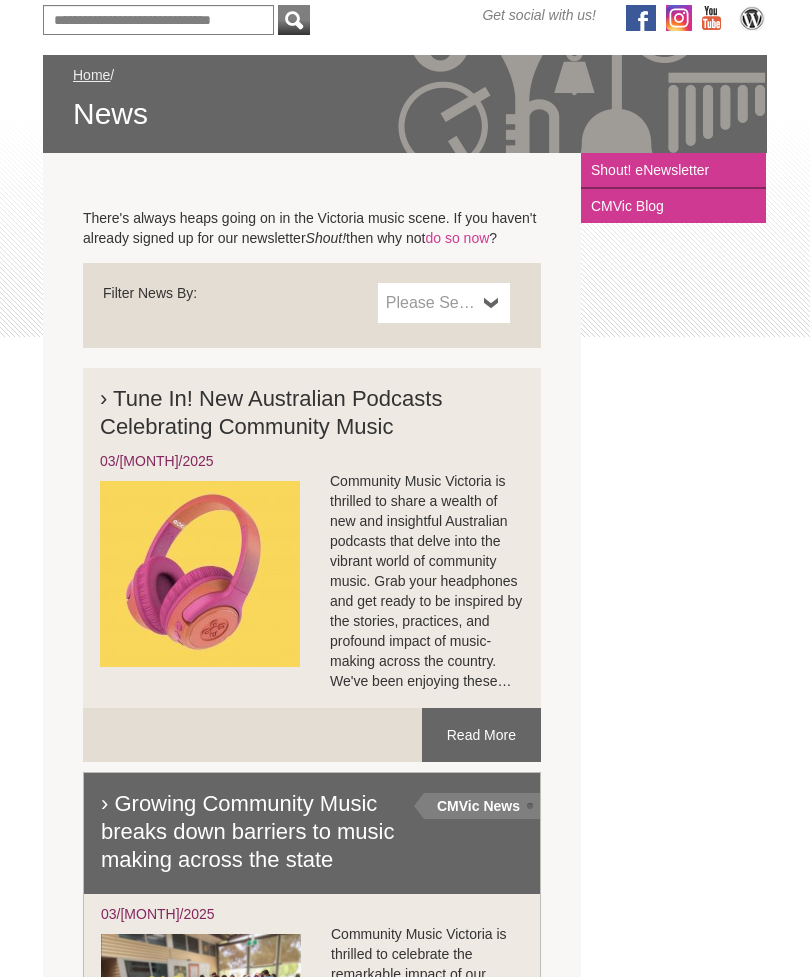 scroll, scrollTop: 0, scrollLeft: 0, axis: both 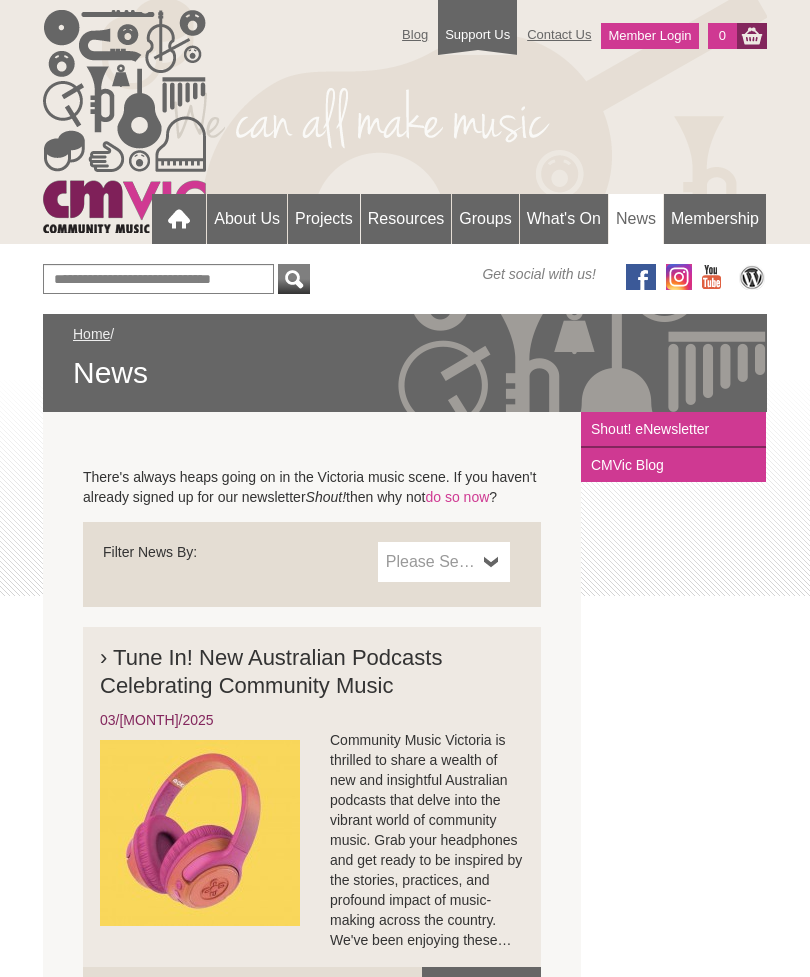 click at bounding box center [179, 219] 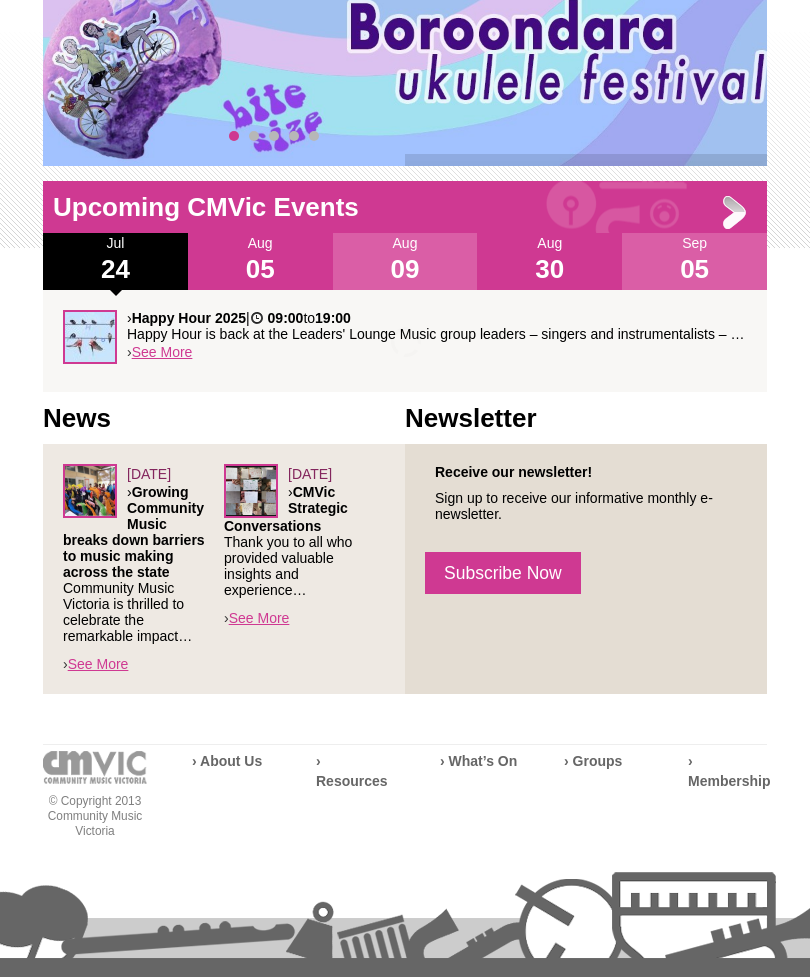 scroll, scrollTop: 499, scrollLeft: 0, axis: vertical 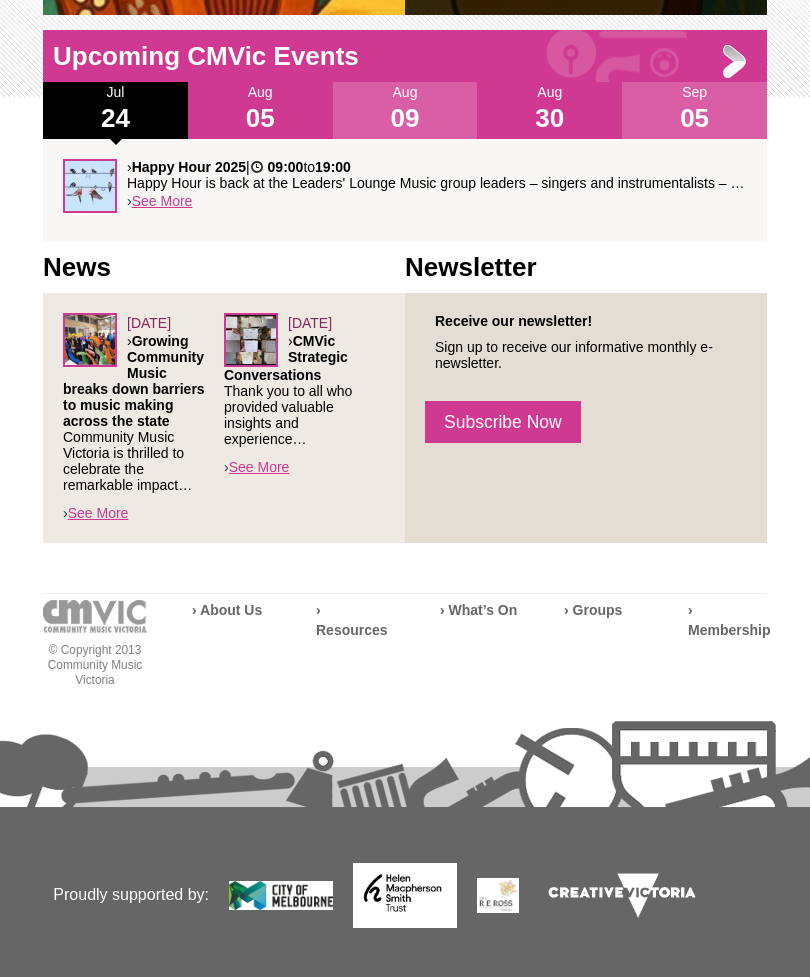 click on "› Membership" at bounding box center (729, 620) 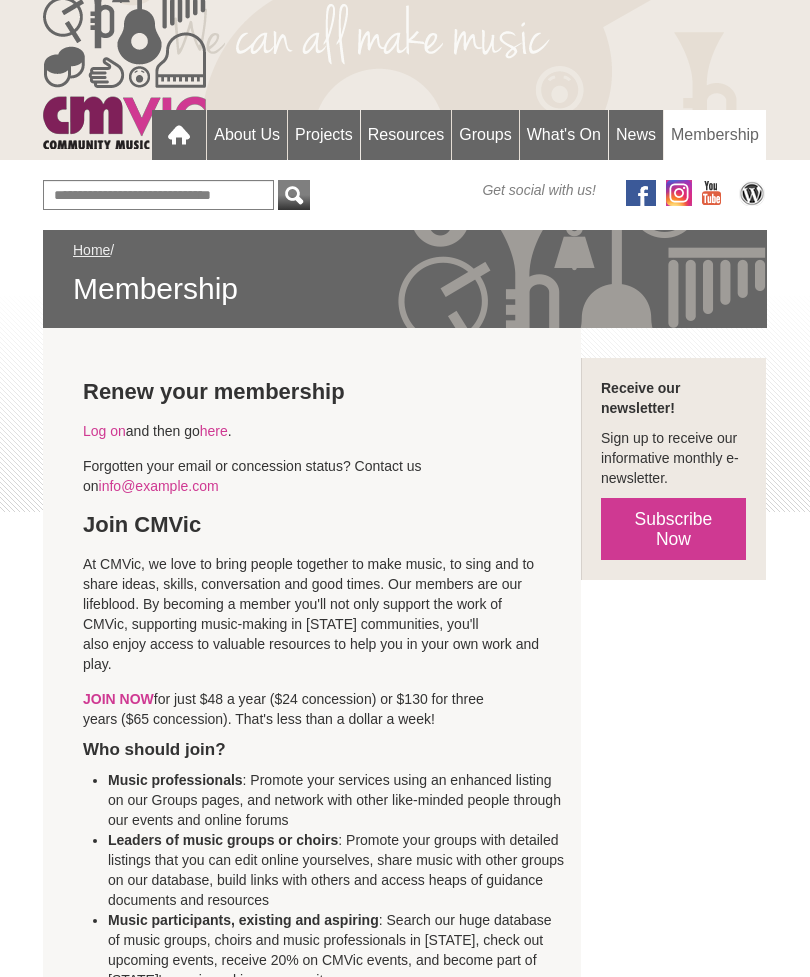 scroll, scrollTop: 0, scrollLeft: 0, axis: both 